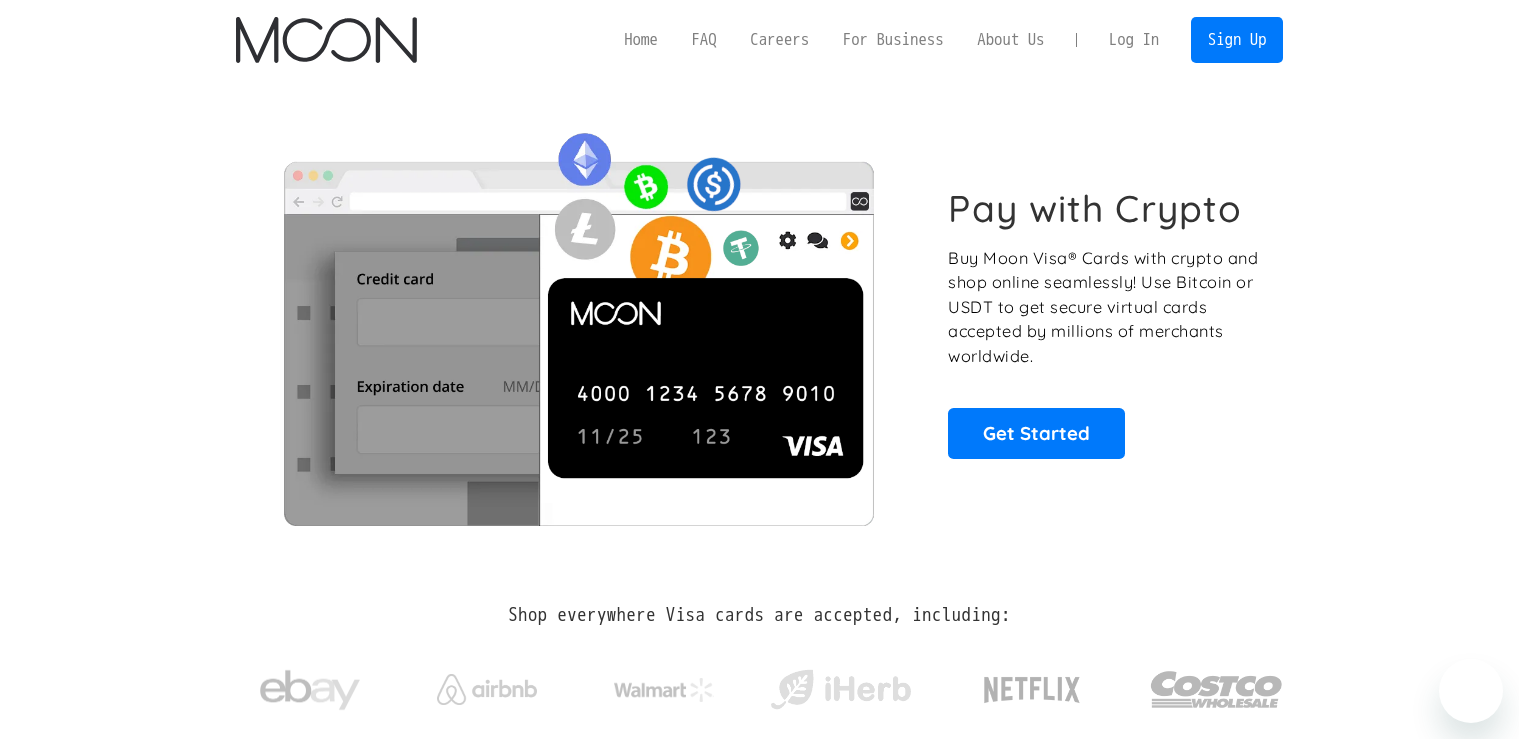 scroll, scrollTop: 0, scrollLeft: 0, axis: both 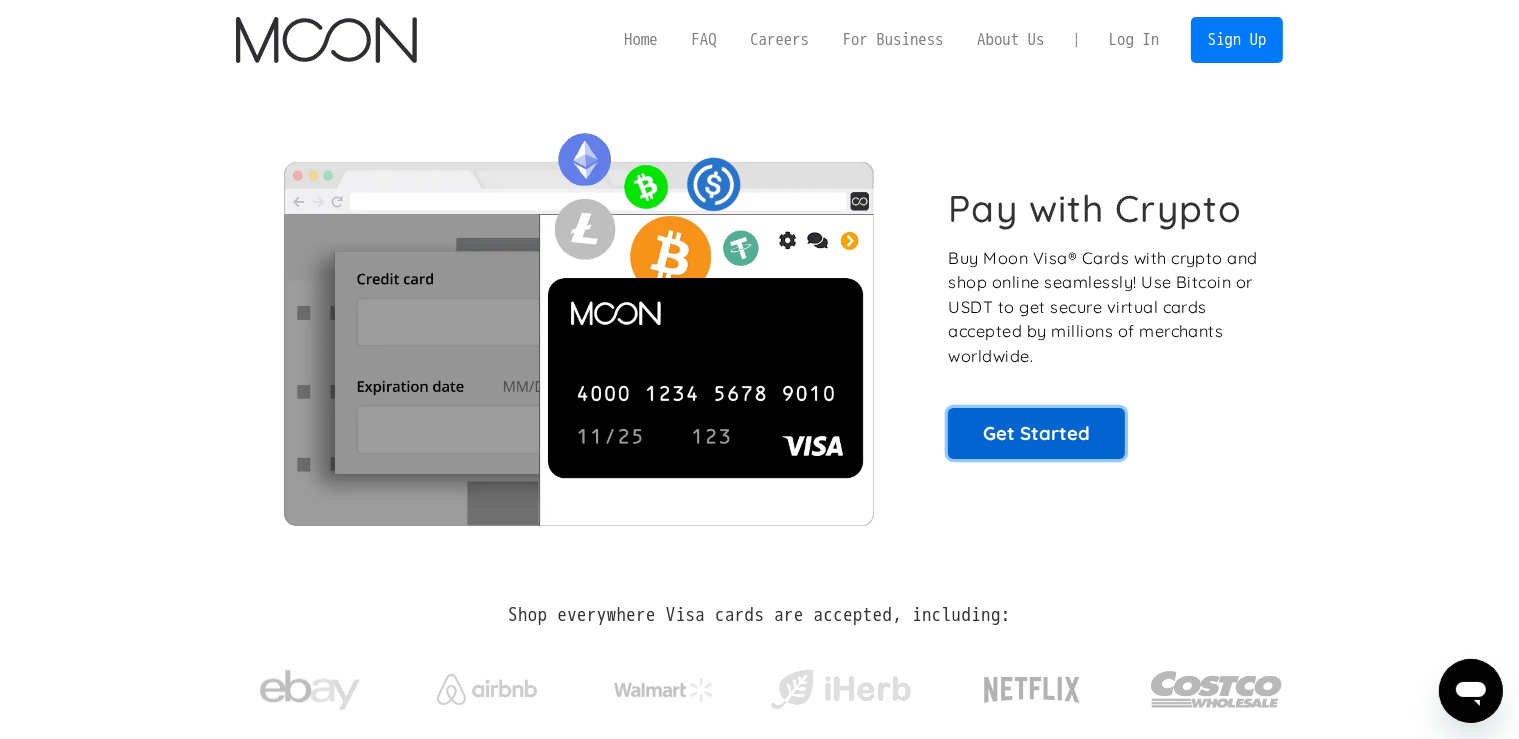 click on "Get Started" at bounding box center [1036, 433] 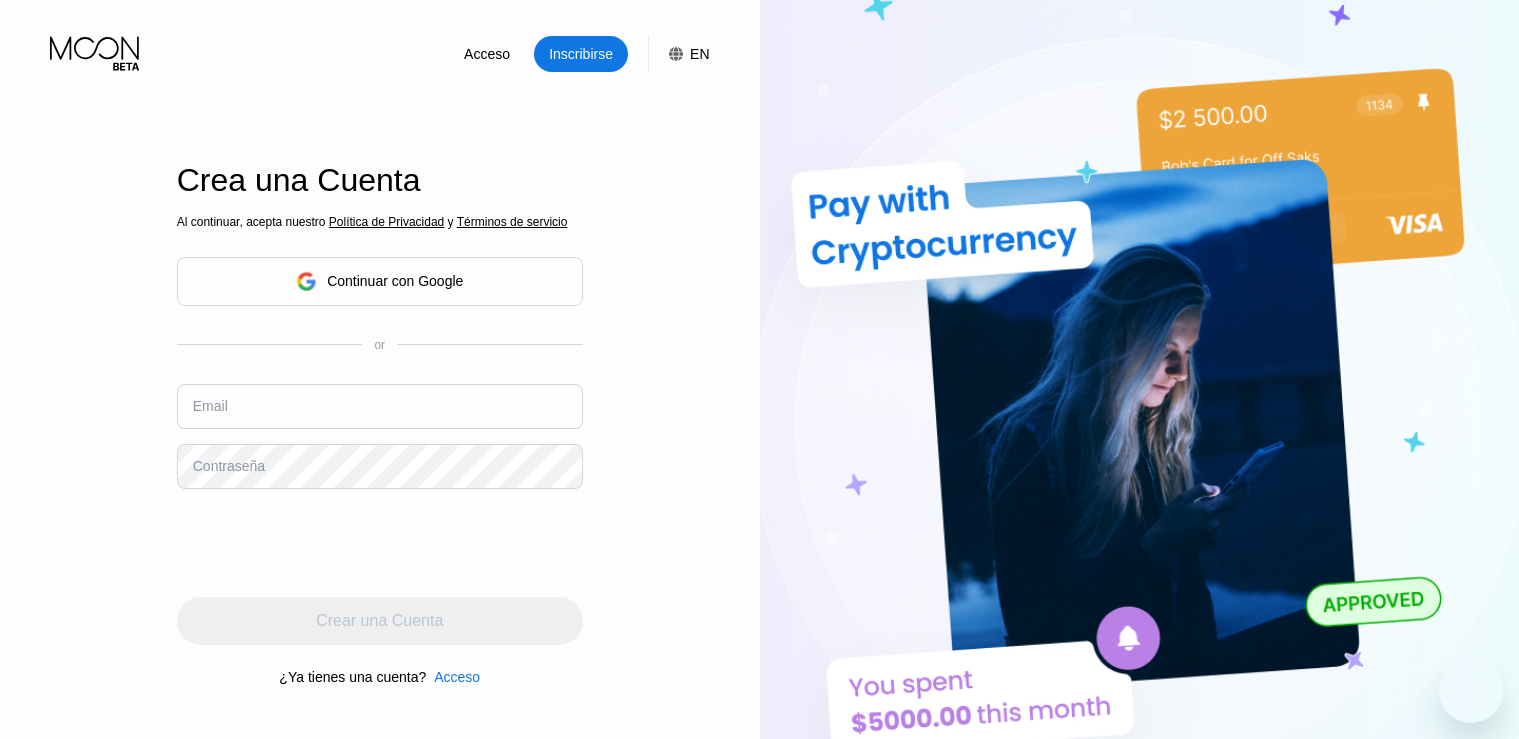 scroll, scrollTop: 0, scrollLeft: 0, axis: both 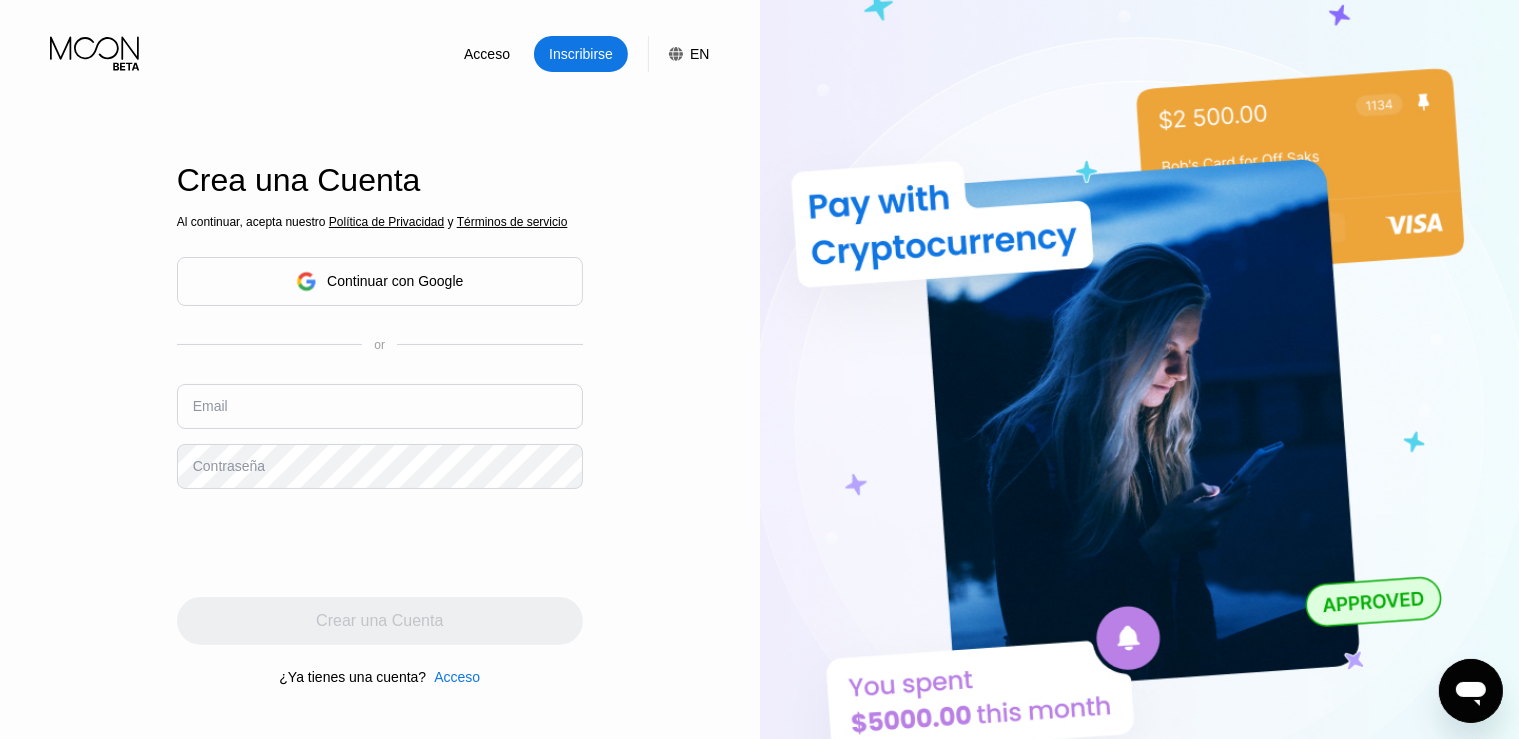 click on "Continuar con Google" at bounding box center [380, 281] 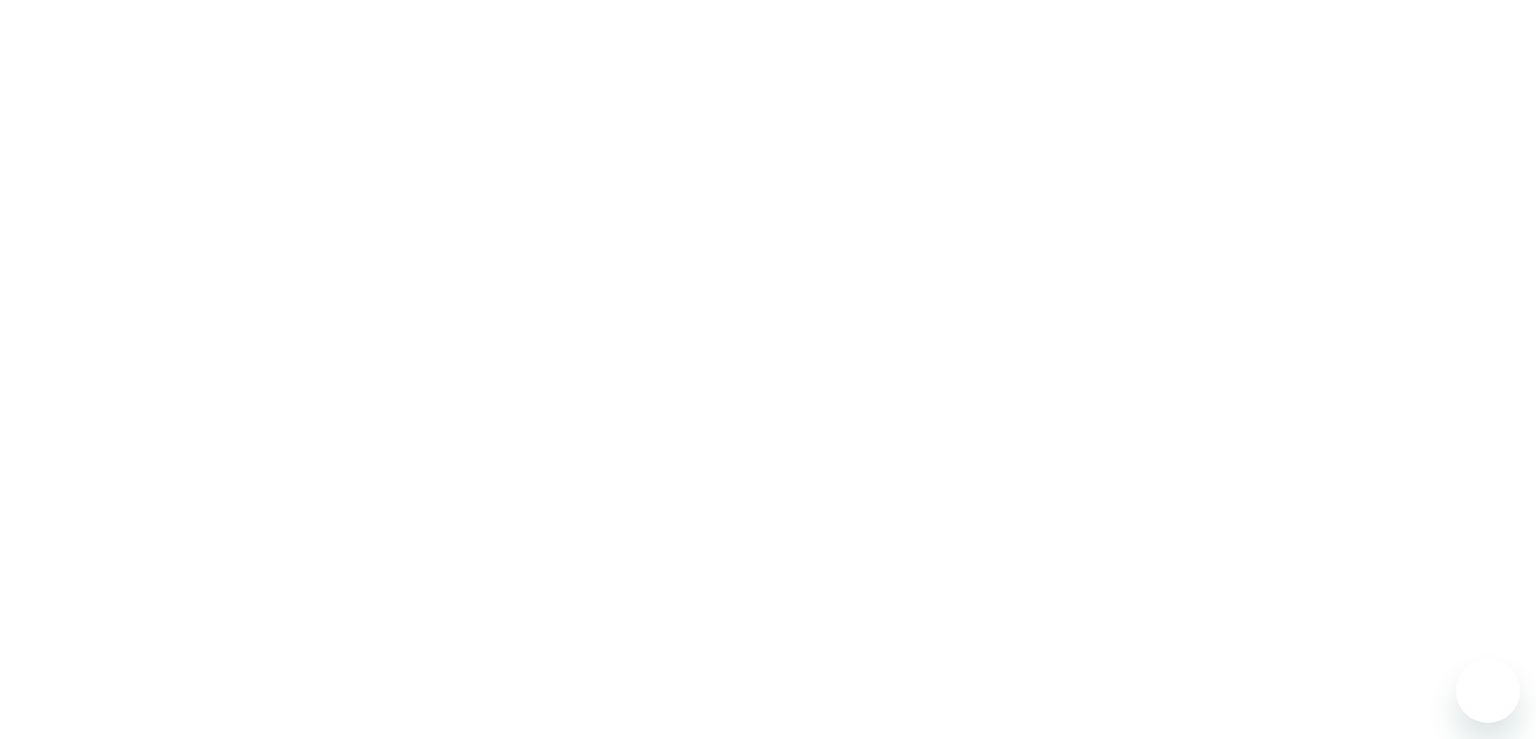 scroll, scrollTop: 0, scrollLeft: 0, axis: both 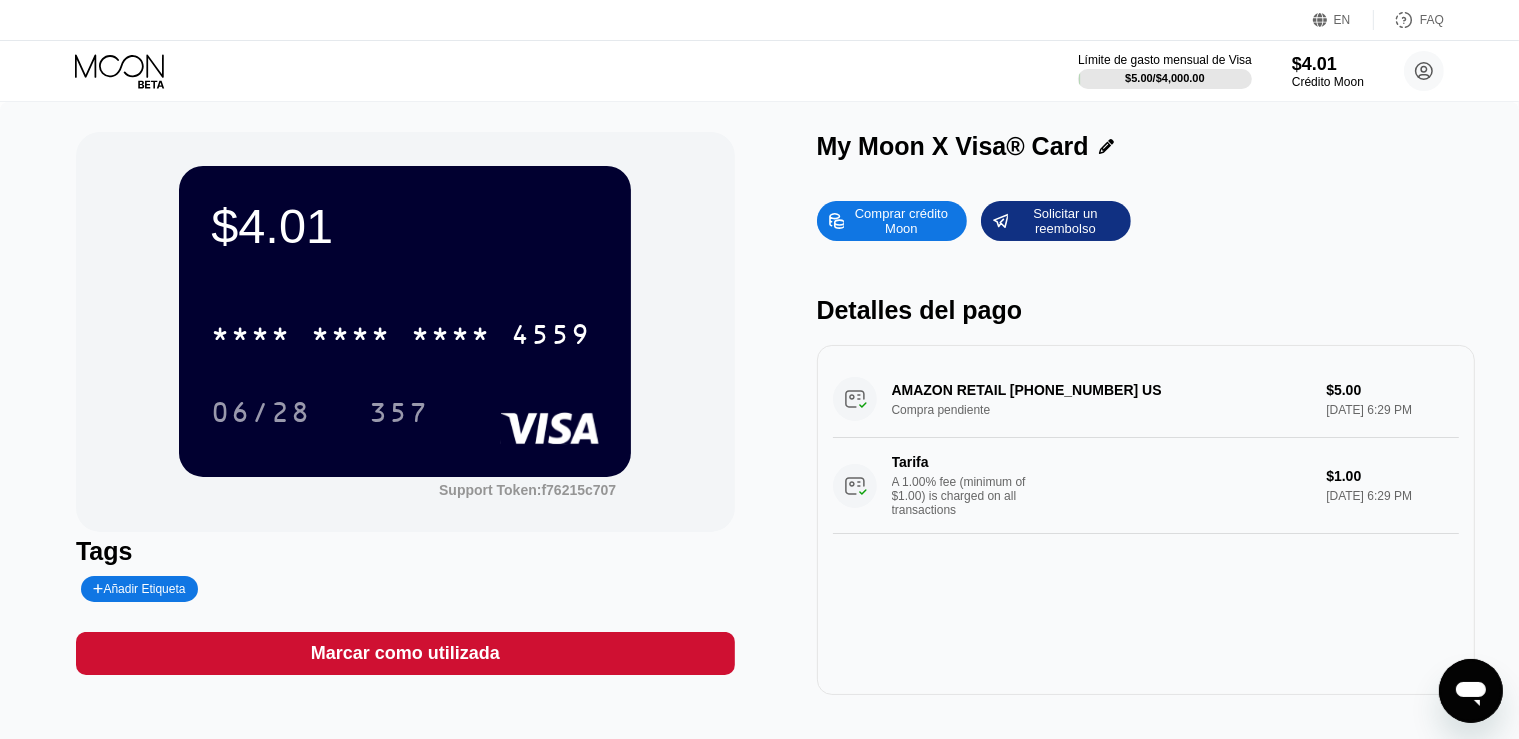 click on "A 1.00% fee (minimum of $1.00) is charged on all transactions" at bounding box center [967, 496] 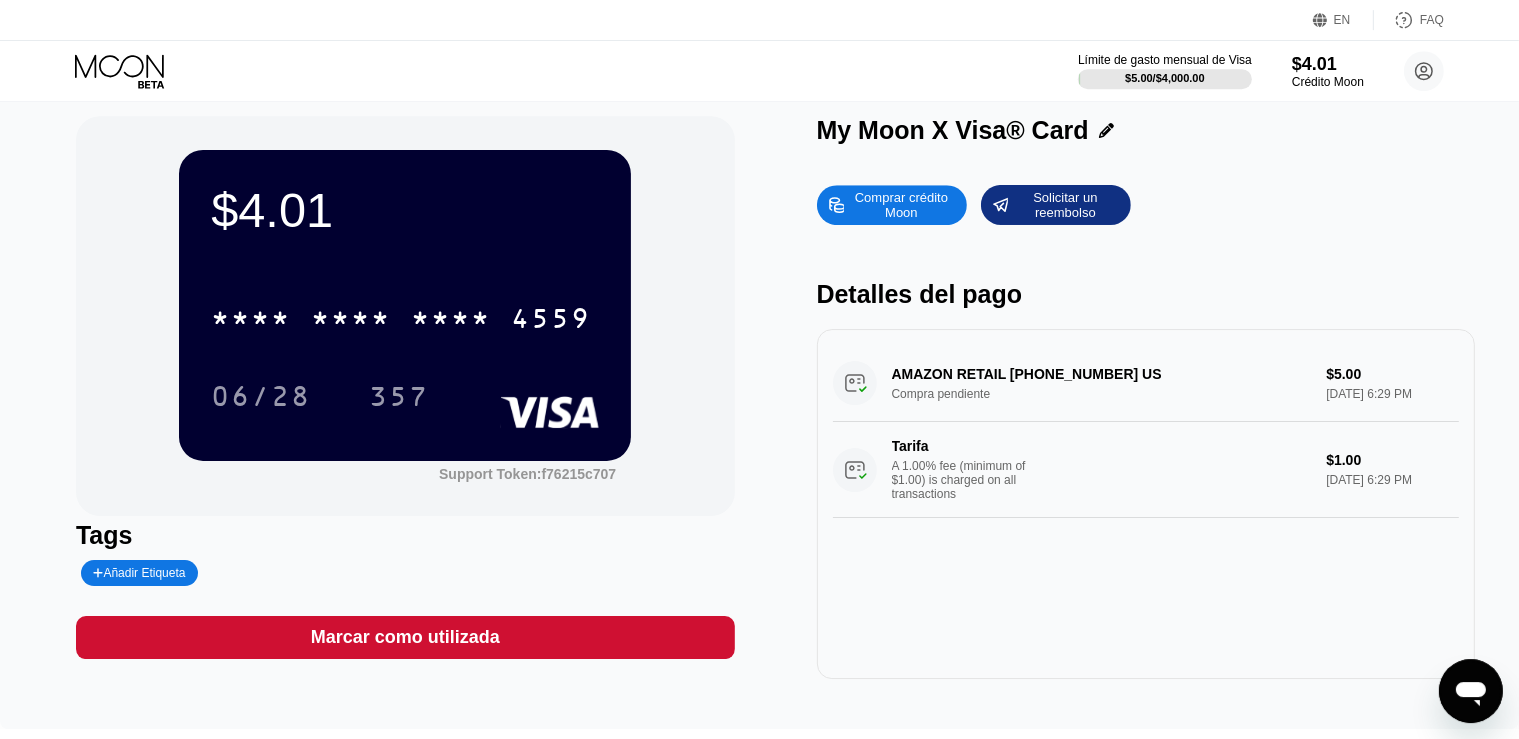 scroll, scrollTop: 0, scrollLeft: 0, axis: both 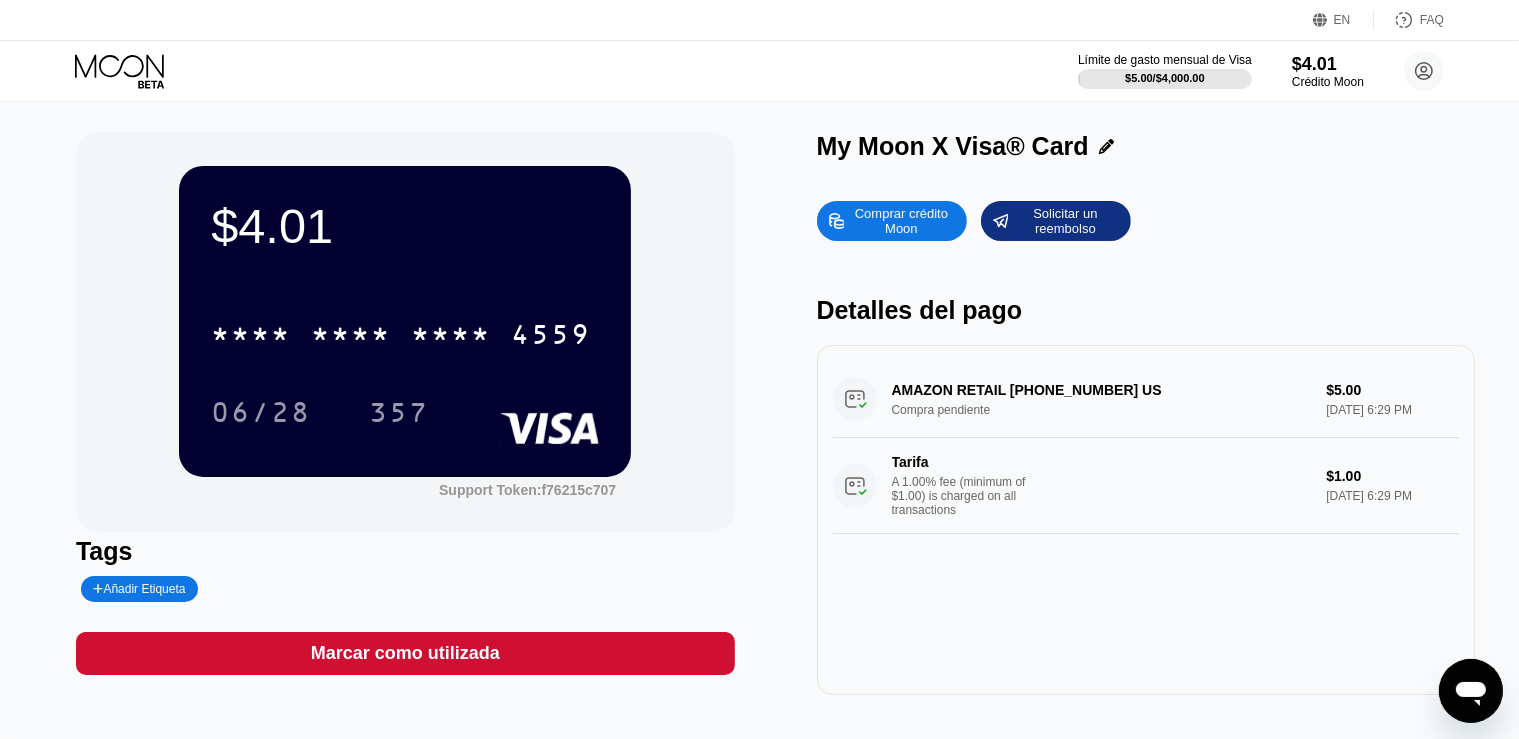 click on "[DATE] 6:29 PM" at bounding box center [1392, 496] 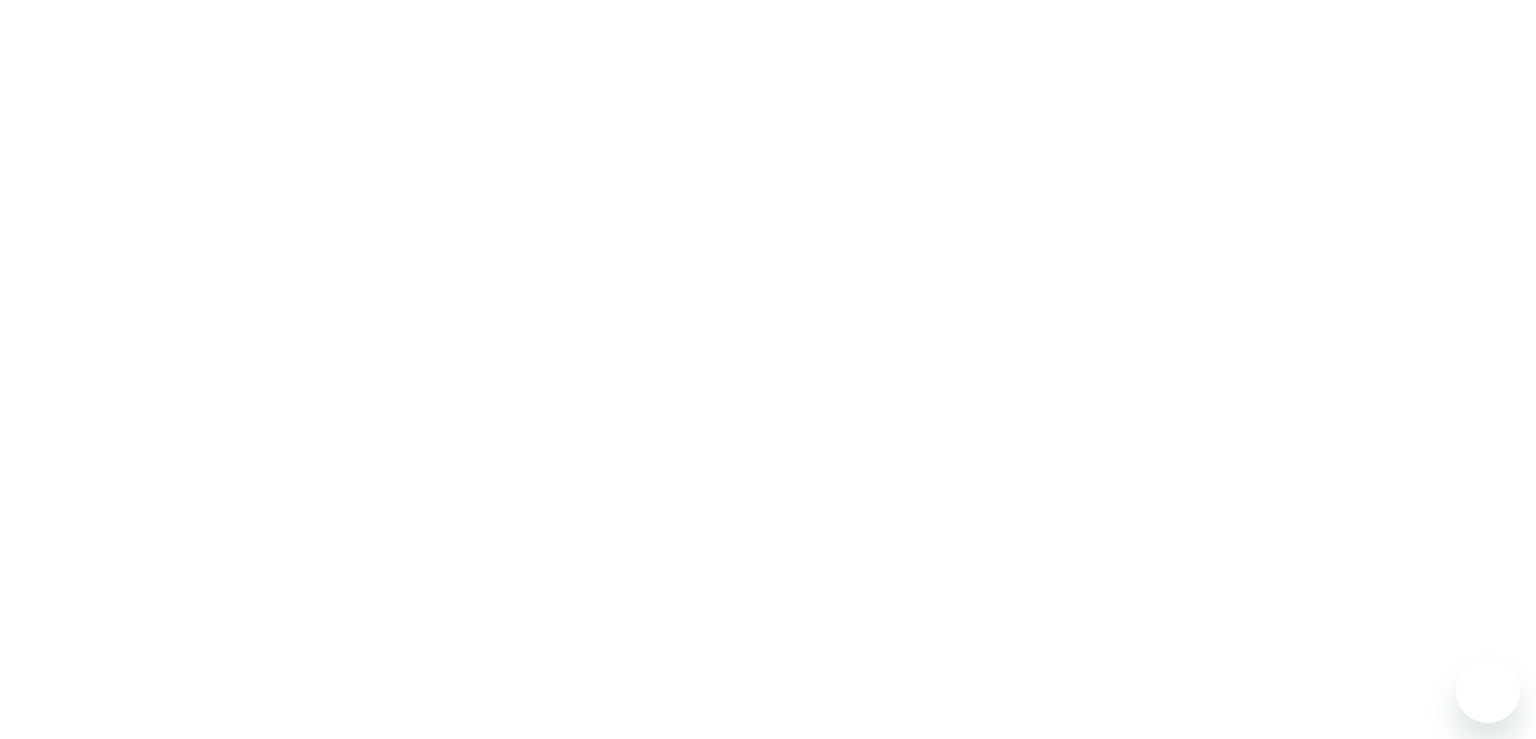 scroll, scrollTop: 0, scrollLeft: 0, axis: both 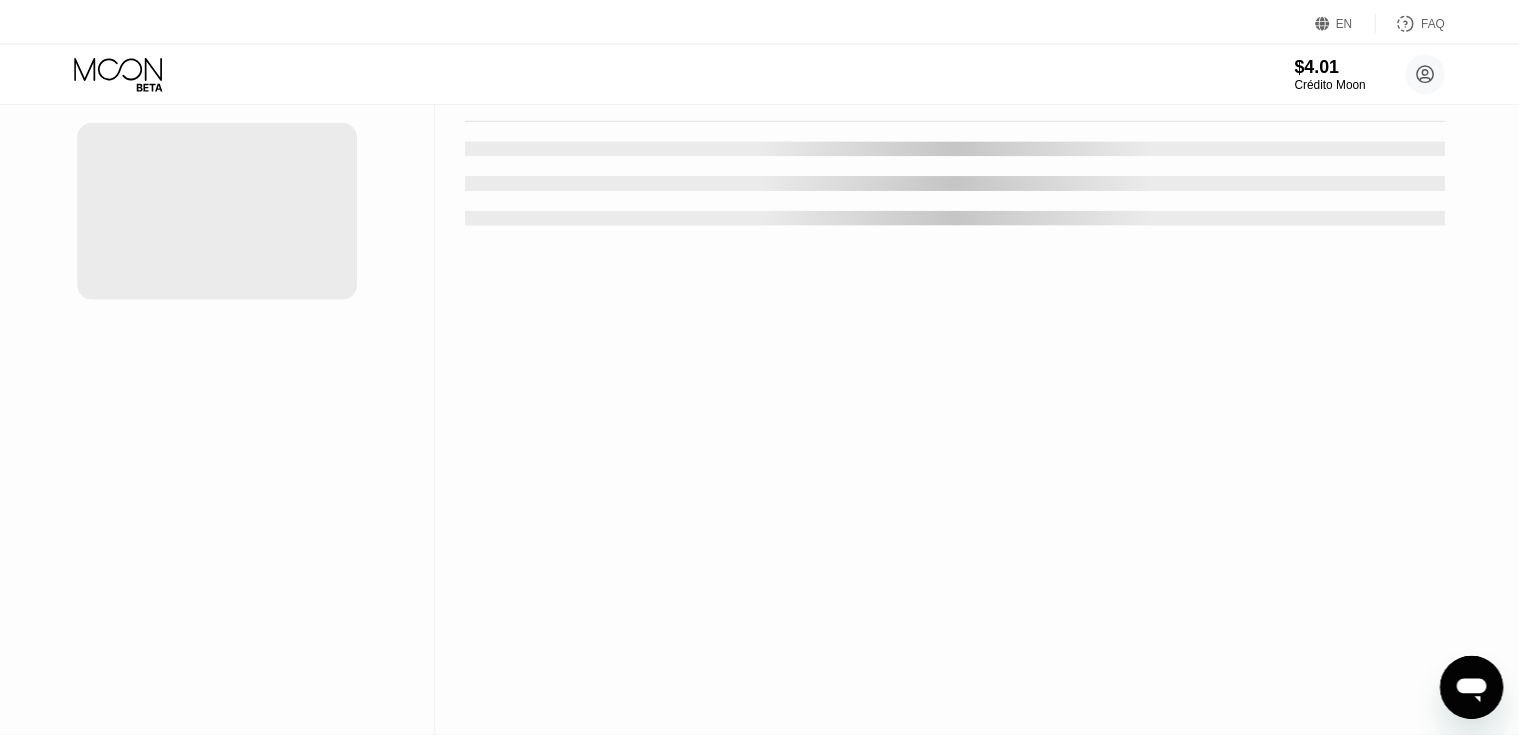 click 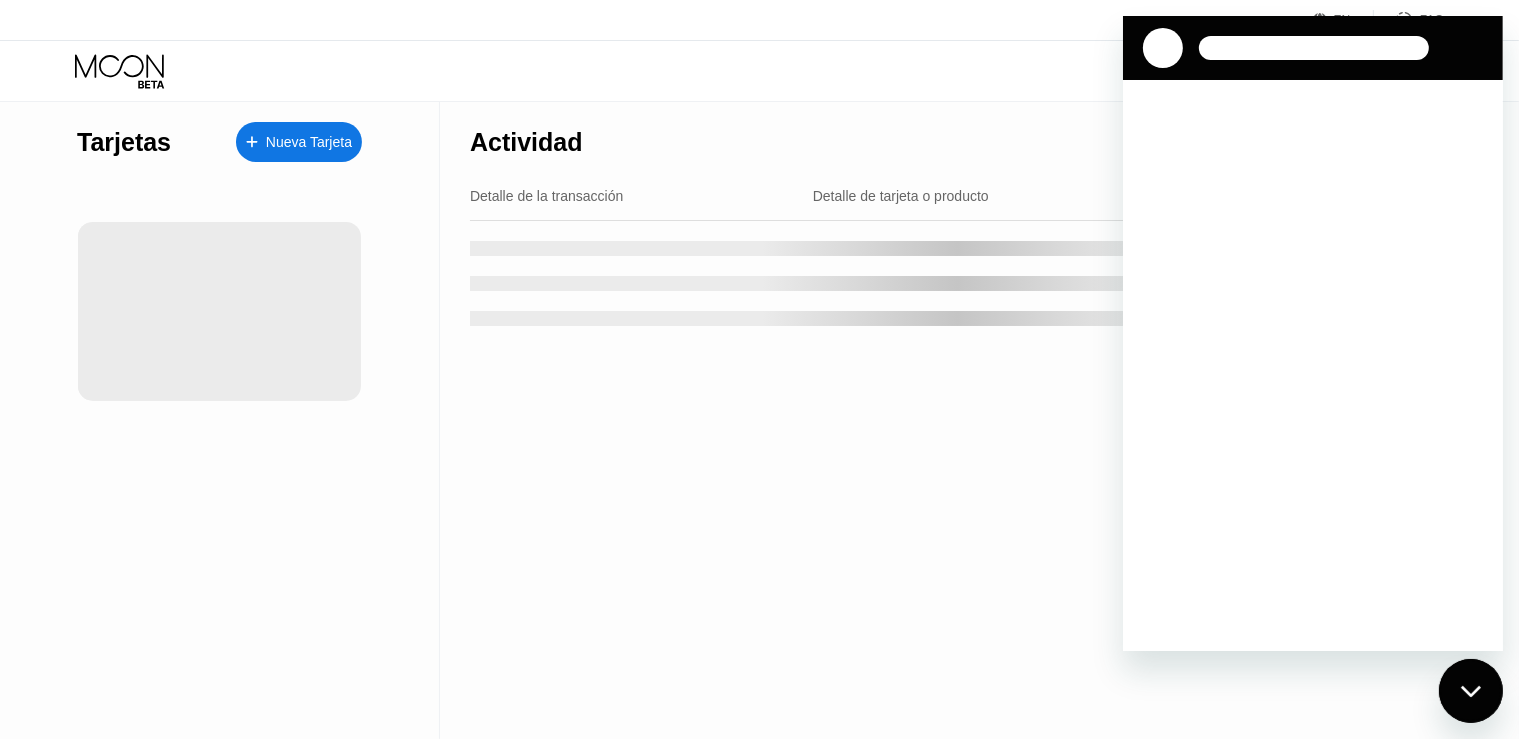 scroll, scrollTop: 0, scrollLeft: 0, axis: both 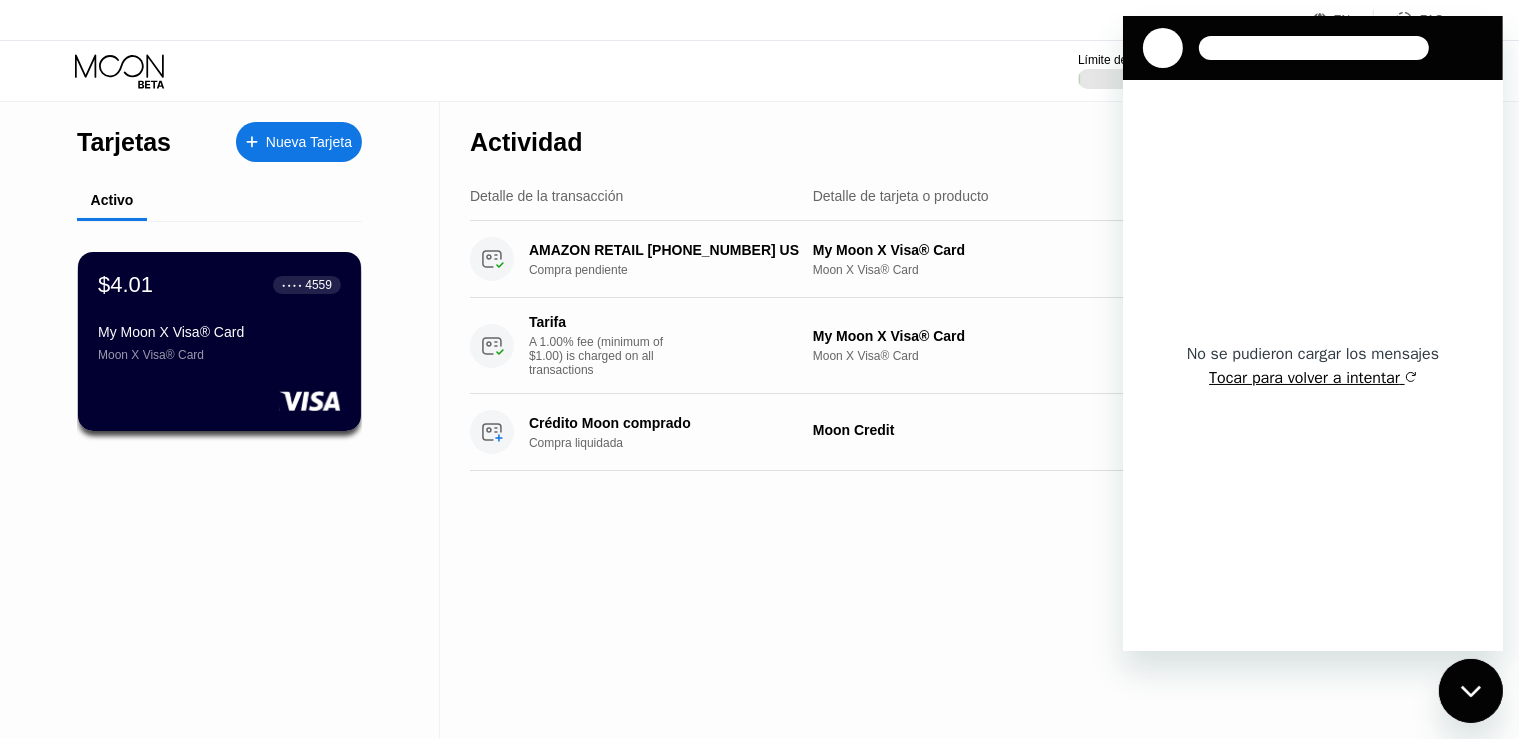 click on "Tocar para volver a intentar" at bounding box center (1312, 378) 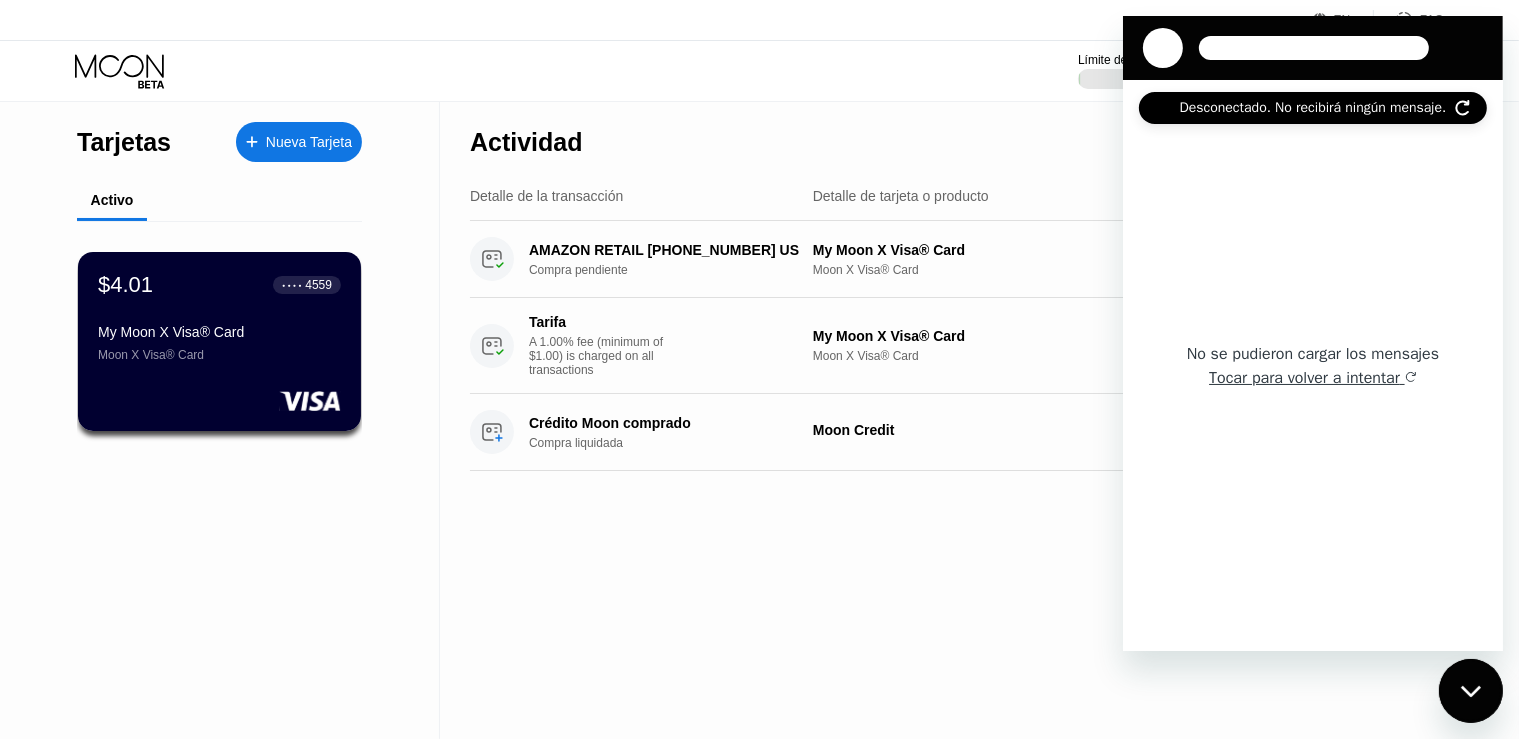 click on "Desconectado. No recibirá ningún mensaje." at bounding box center [1312, 108] 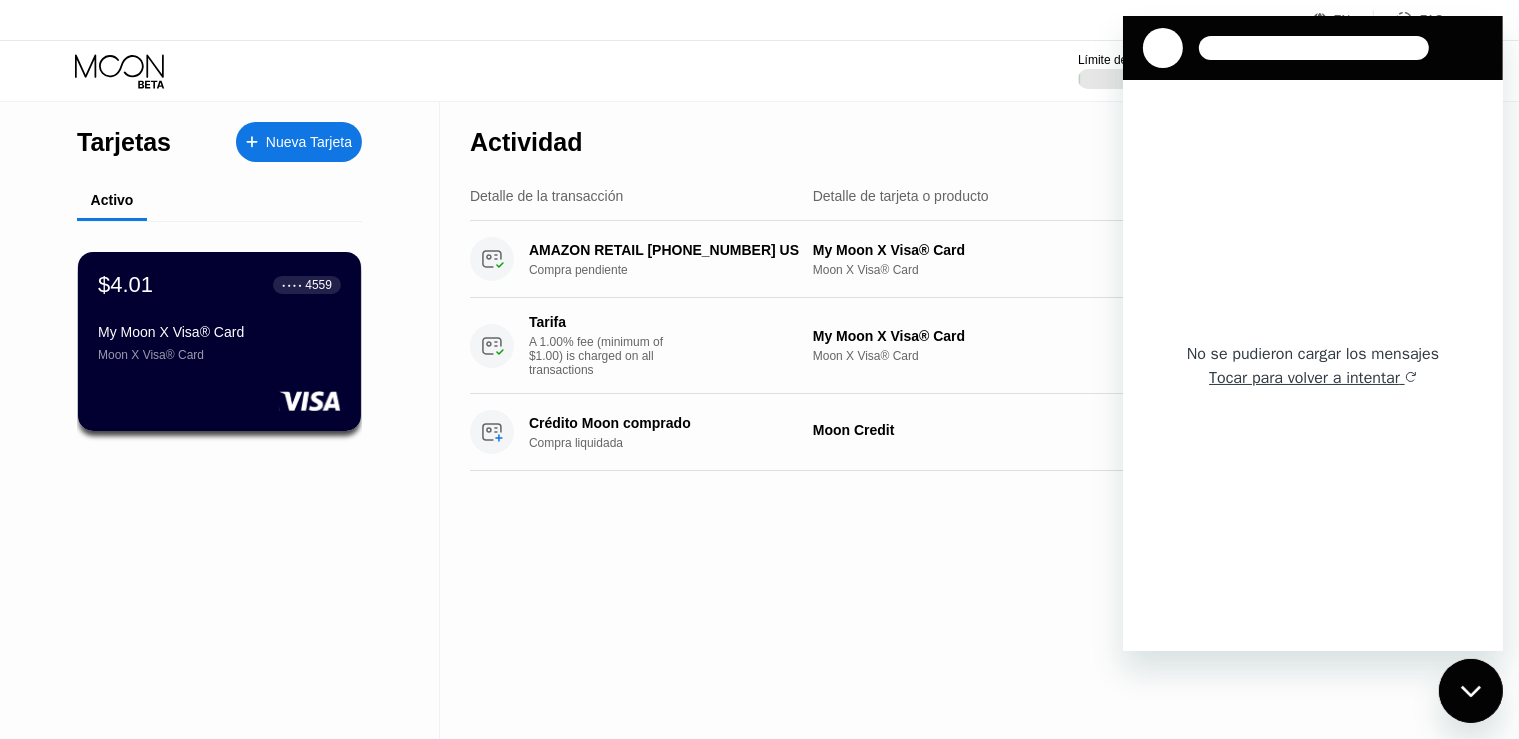 click 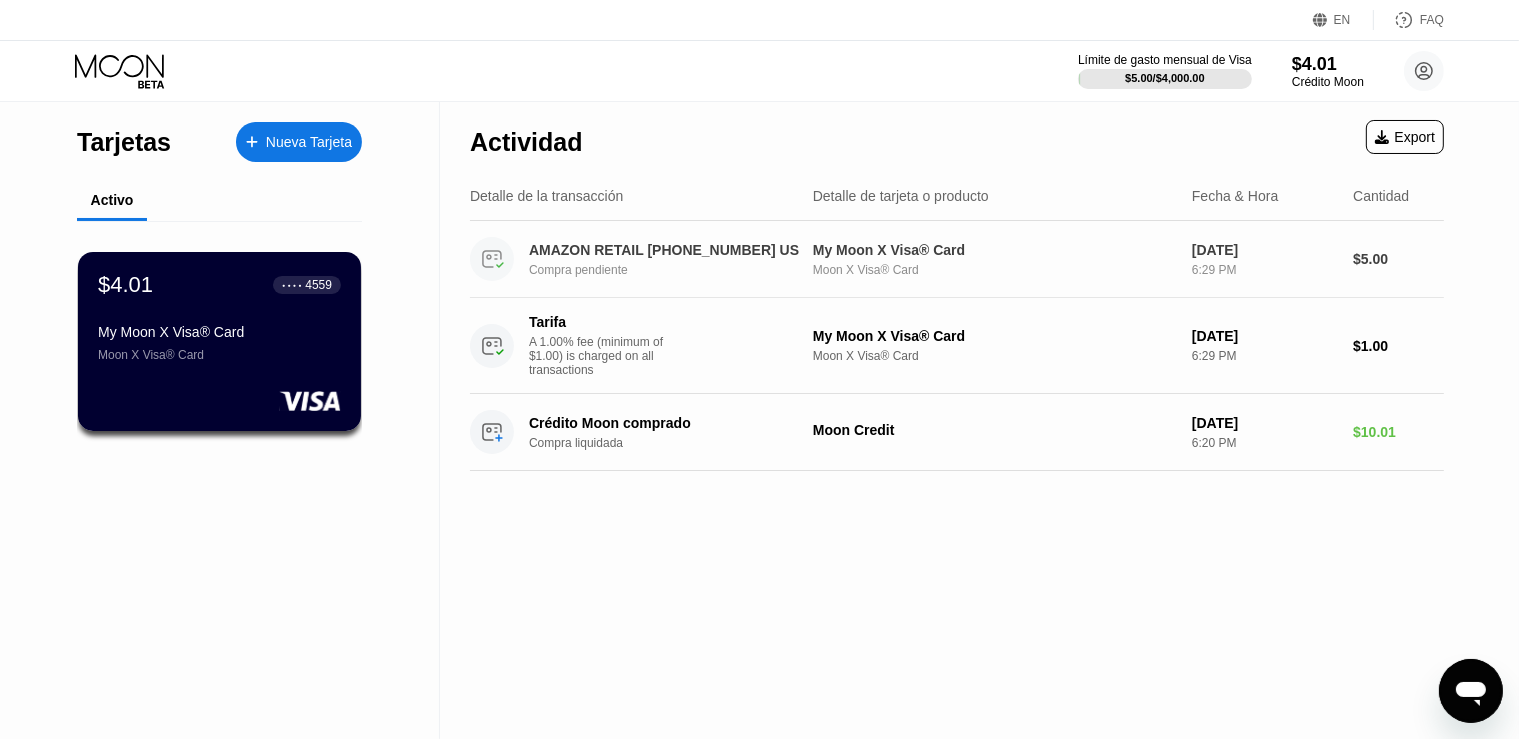 click on "AMAZON RETAIL            [PHONE_NUMBER] US" at bounding box center [666, 250] 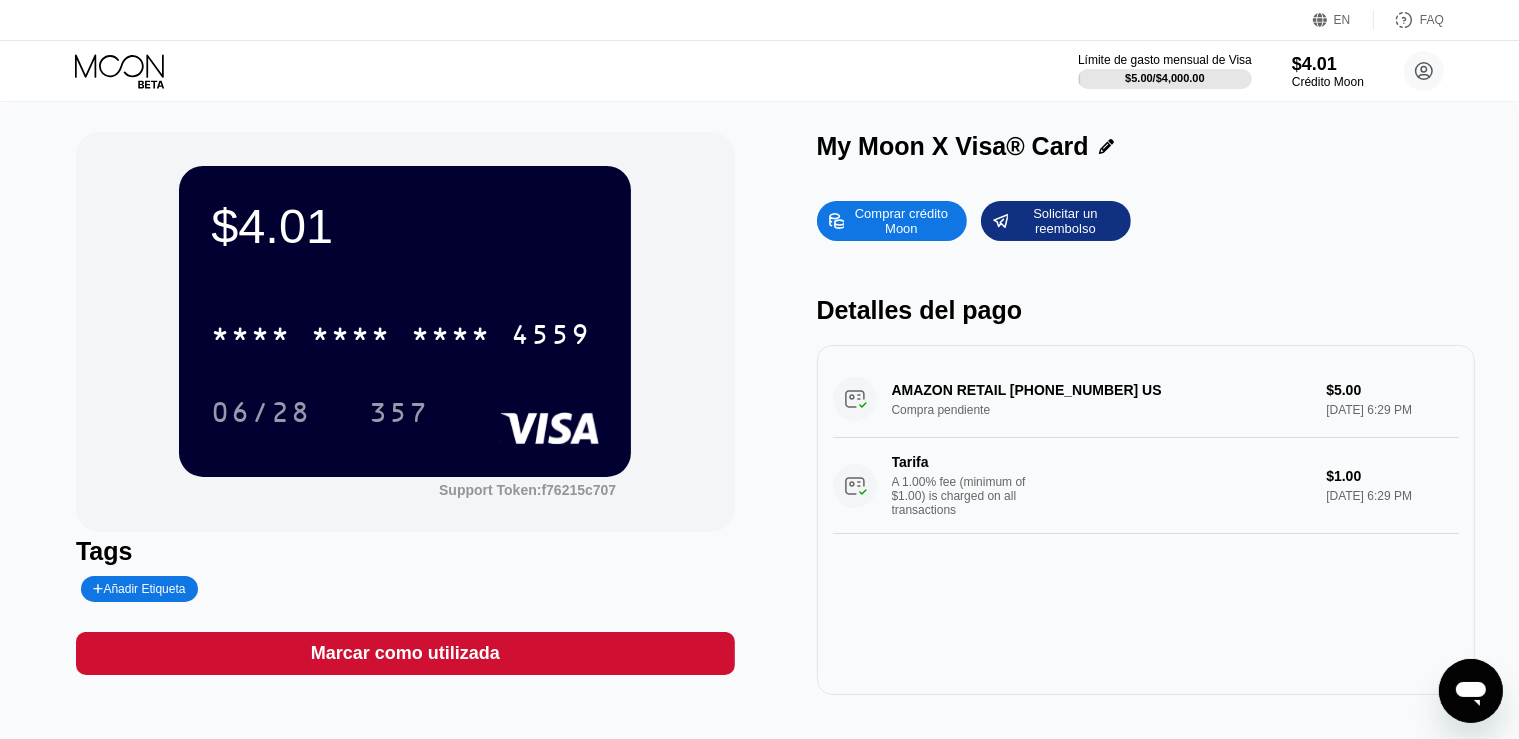 click on "Solicitar un reembolso" at bounding box center [1065, 221] 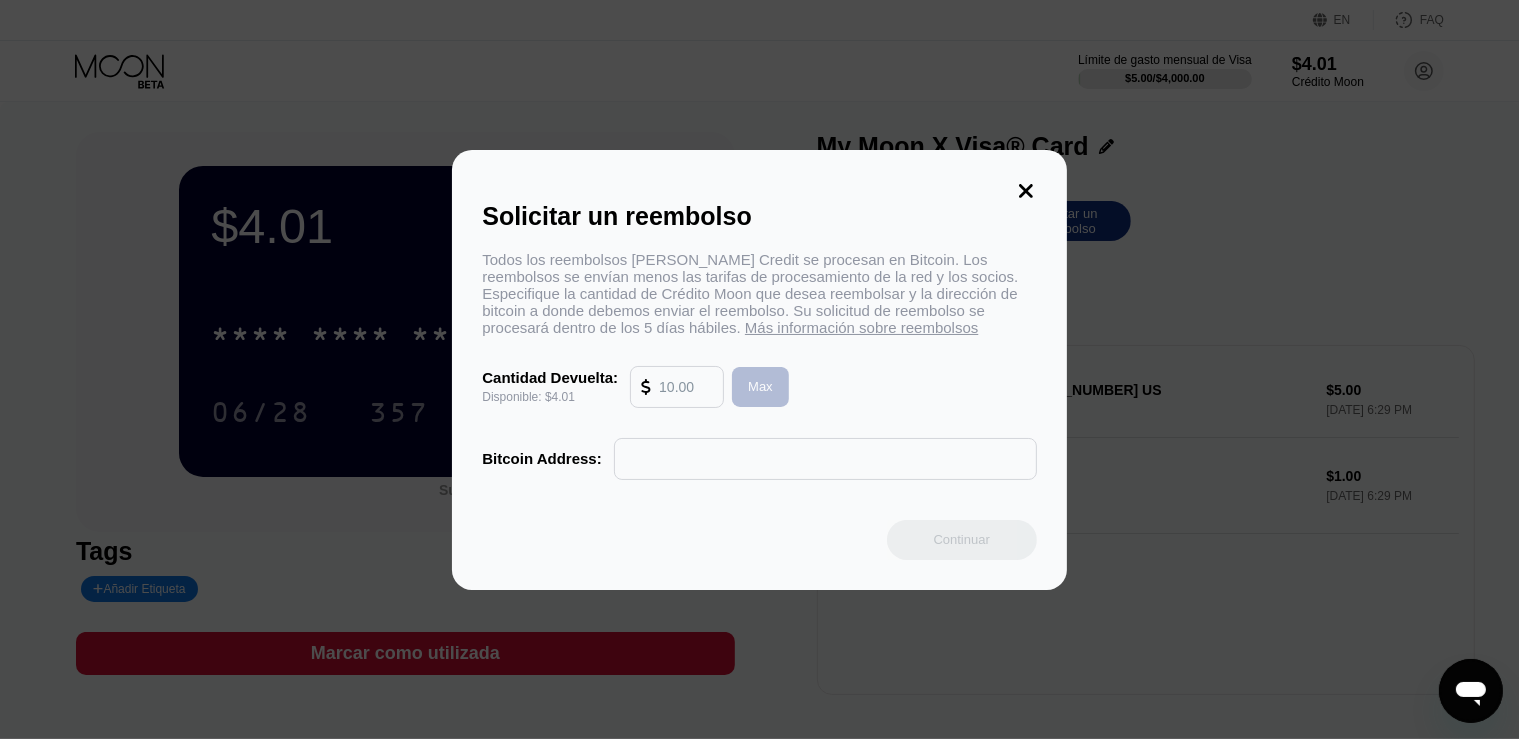 click on "Max" at bounding box center [760, 387] 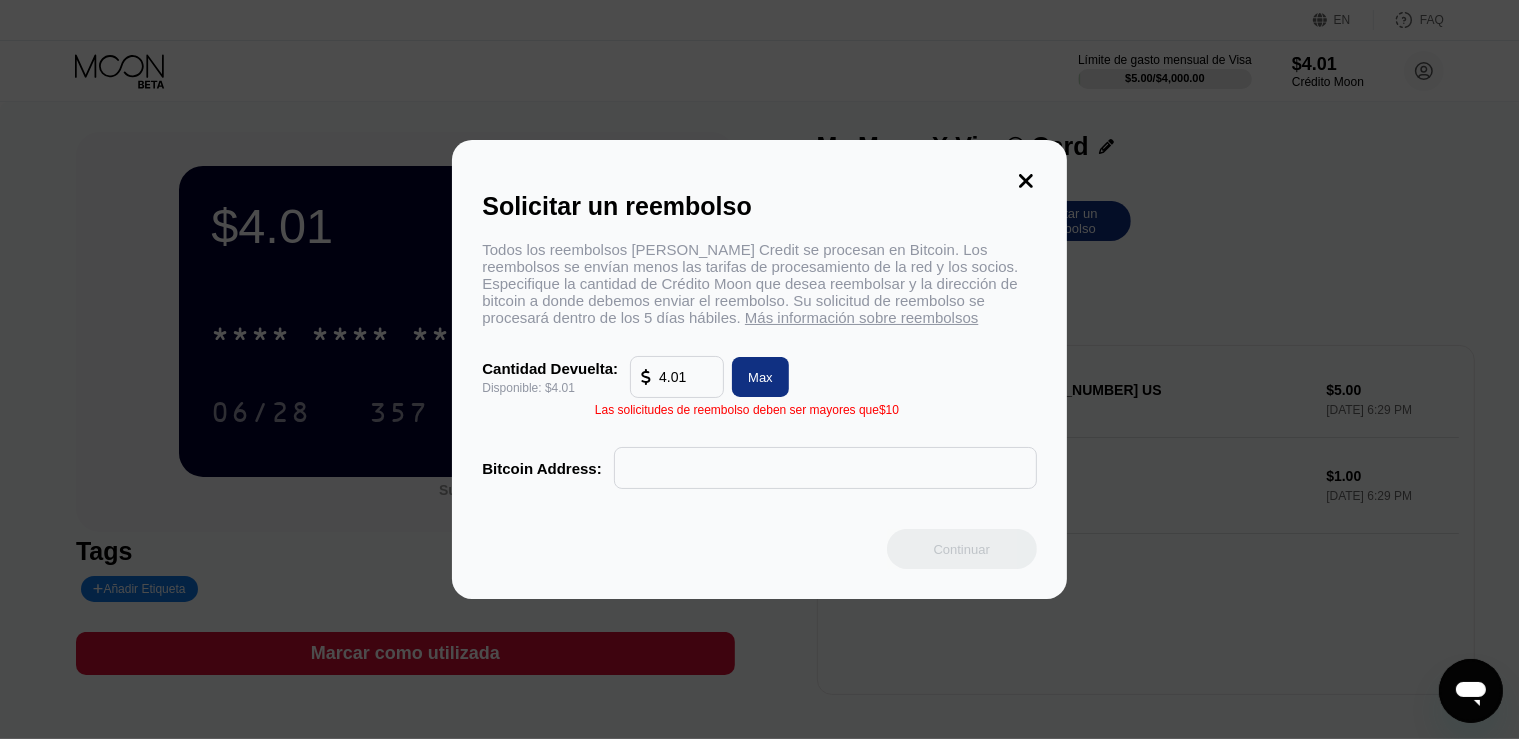 click 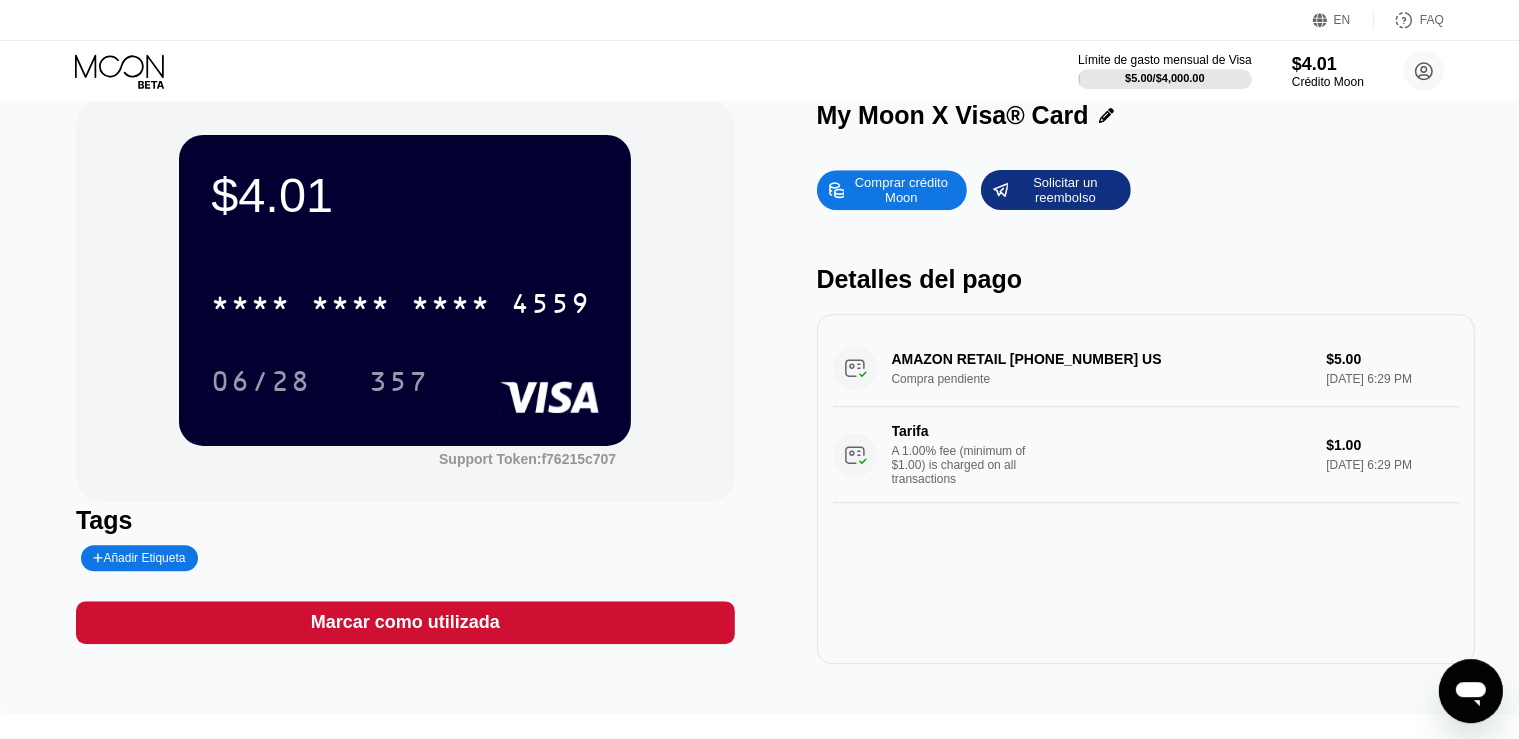 scroll, scrollTop: 0, scrollLeft: 0, axis: both 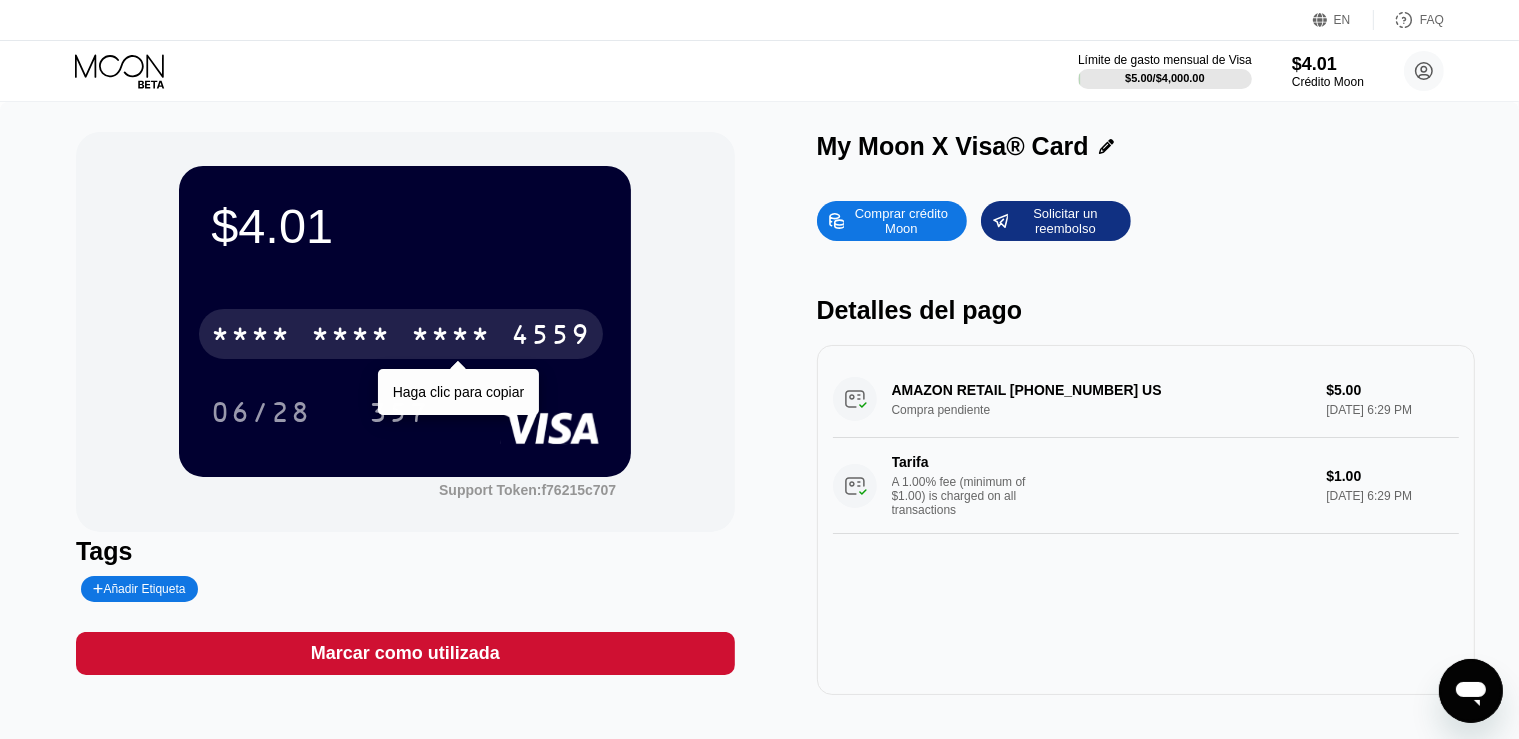 click on "* * * *" at bounding box center (451, 337) 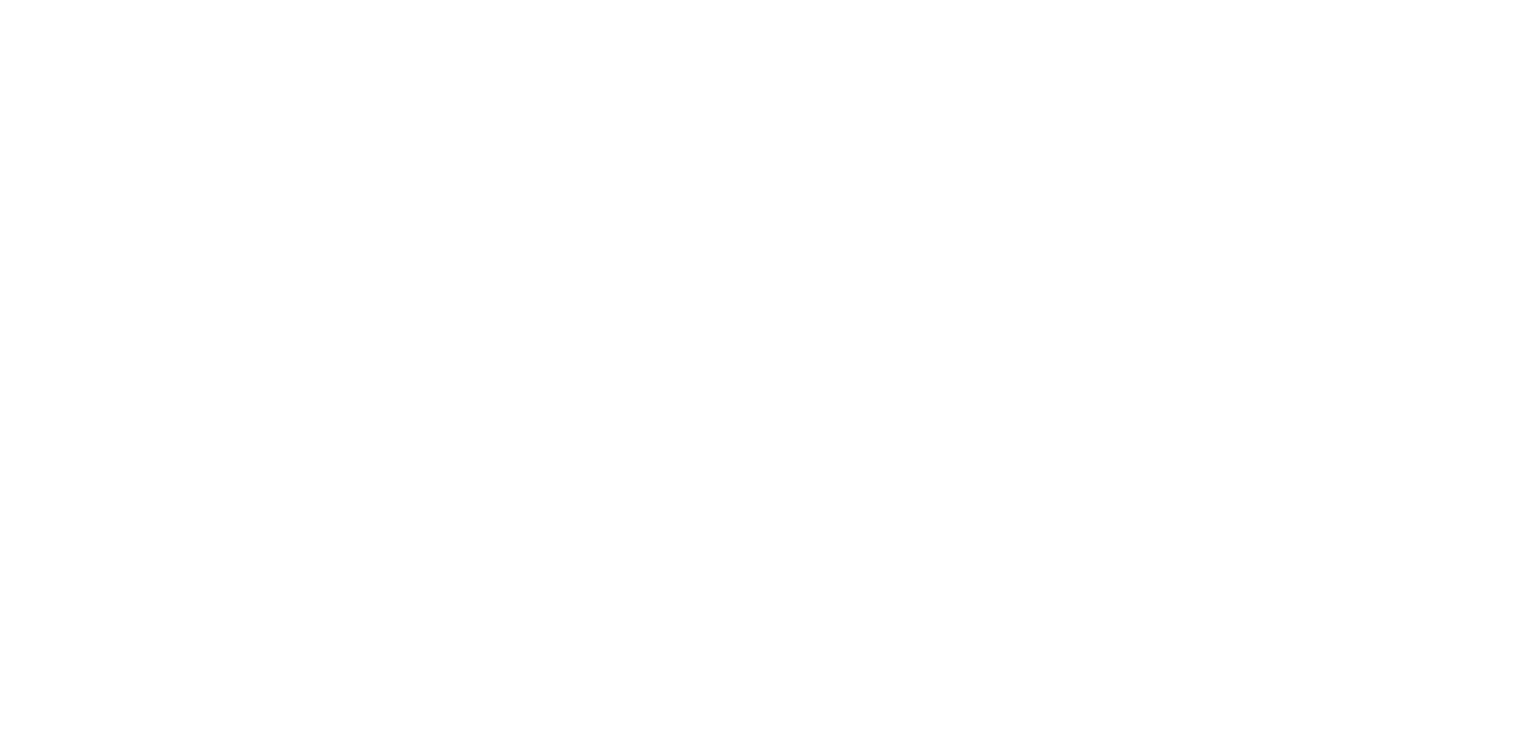 scroll, scrollTop: 0, scrollLeft: 0, axis: both 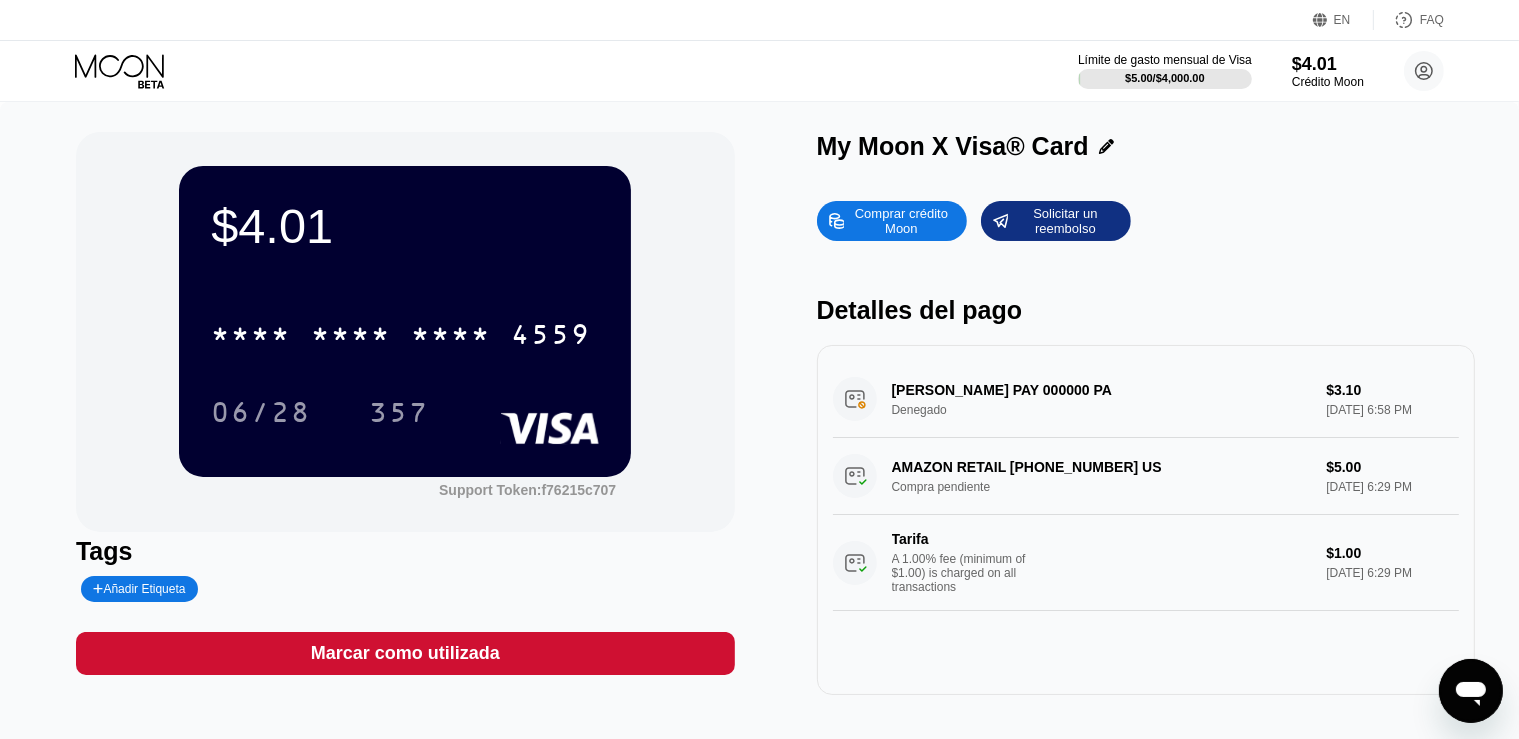 click on "* * * *" at bounding box center [251, 337] 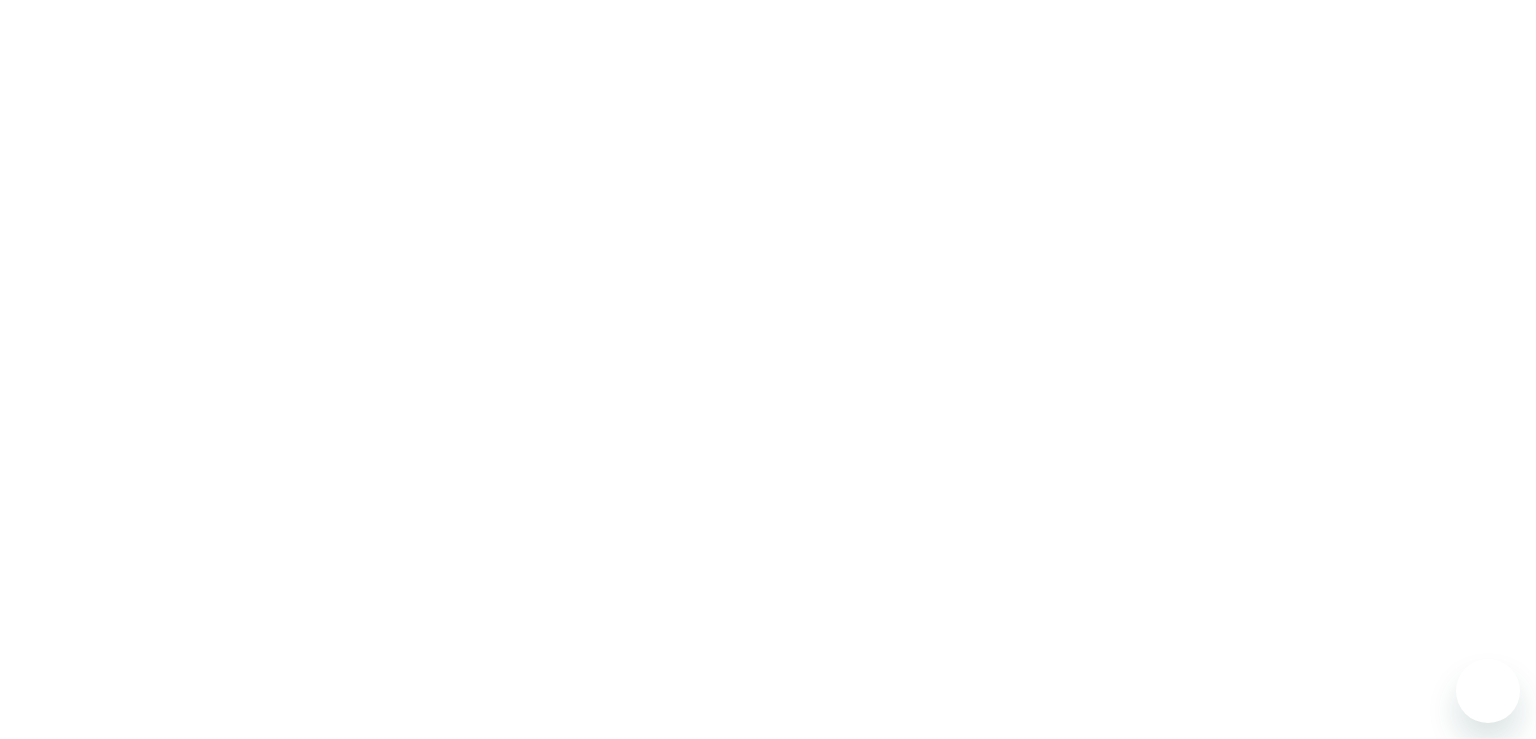 scroll, scrollTop: 0, scrollLeft: 0, axis: both 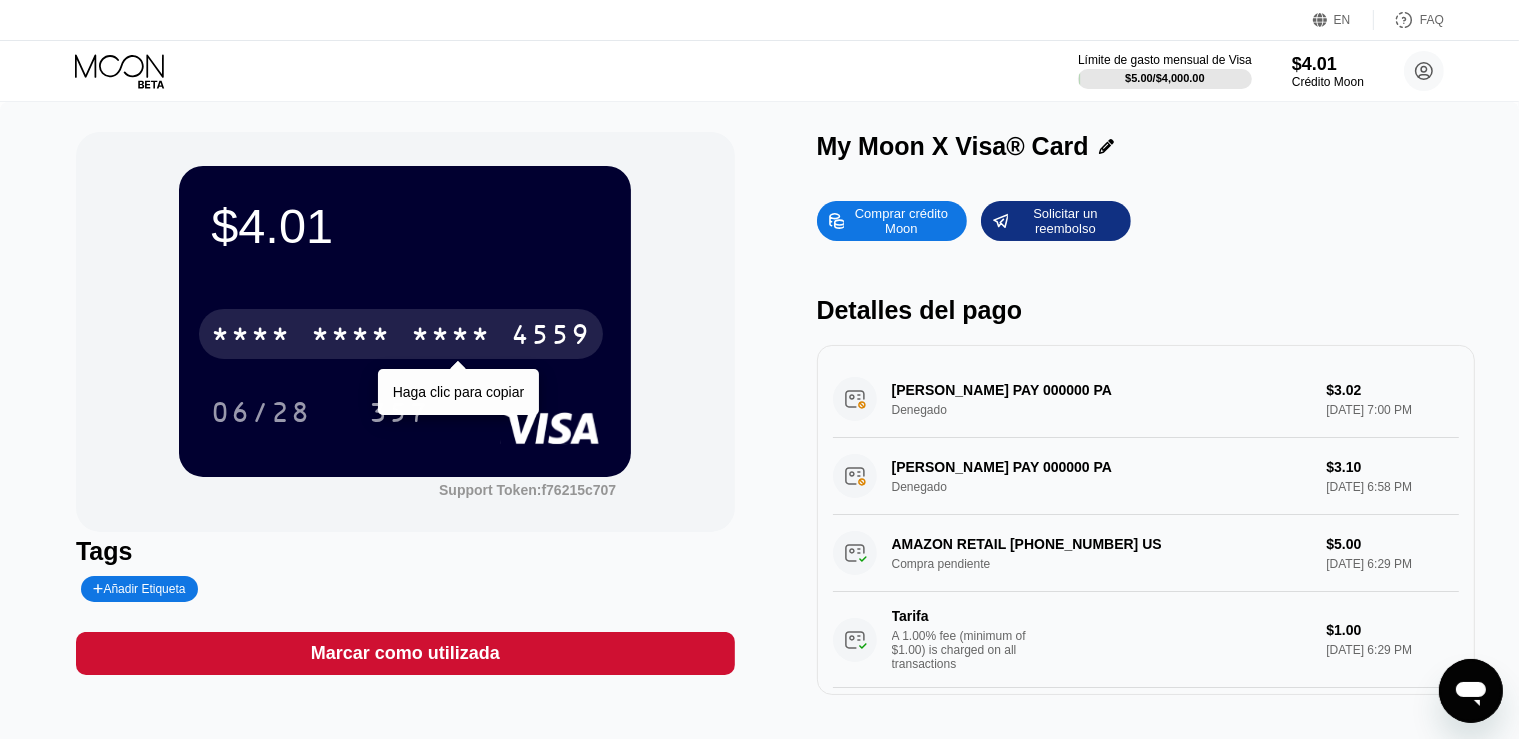 click on "* * * *" at bounding box center (251, 337) 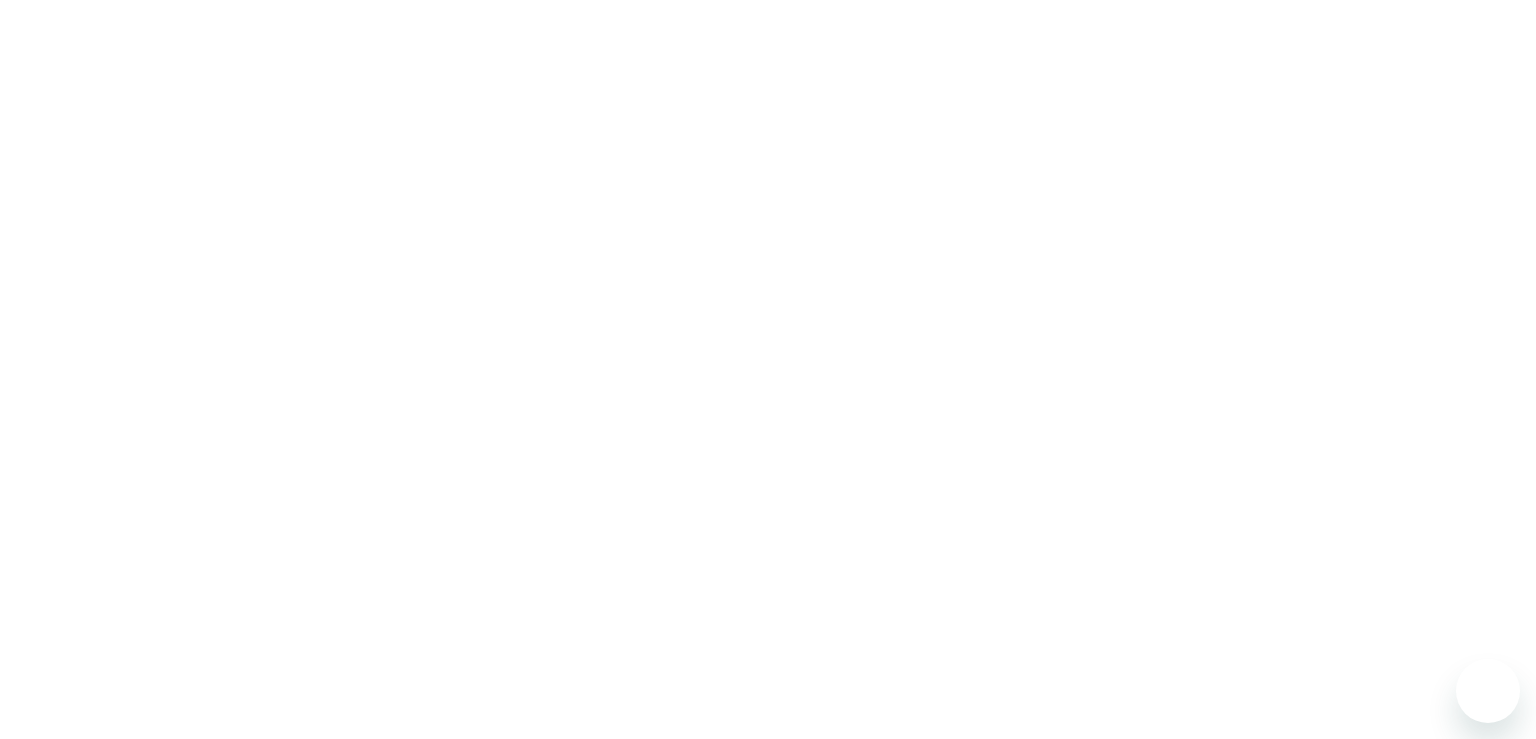 scroll, scrollTop: 0, scrollLeft: 0, axis: both 